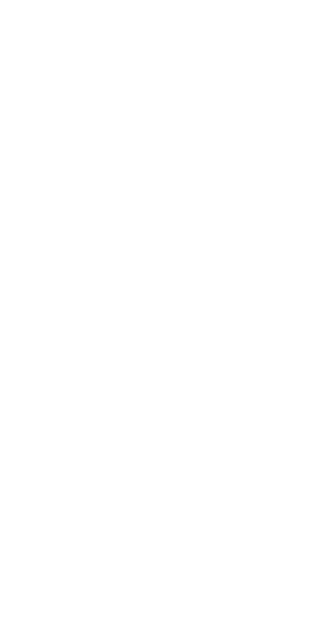 scroll, scrollTop: 0, scrollLeft: 0, axis: both 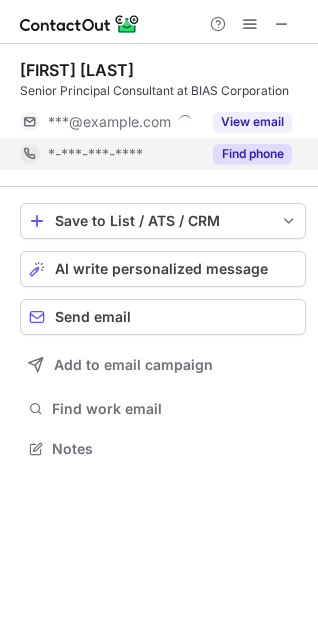 click on "Find phone" at bounding box center (246, 154) 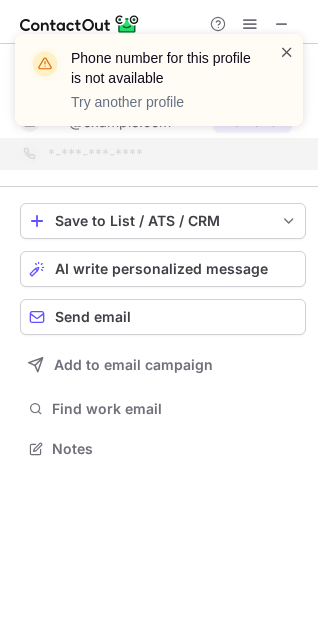 click at bounding box center [287, 52] 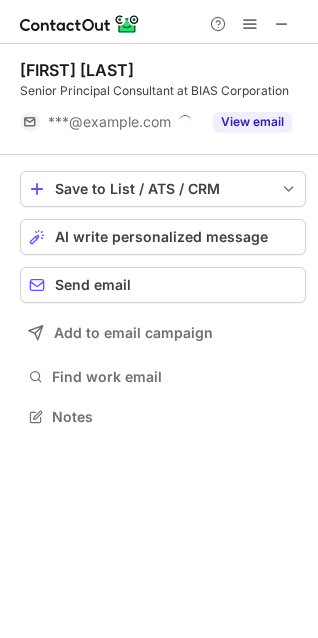 scroll, scrollTop: 403, scrollLeft: 318, axis: both 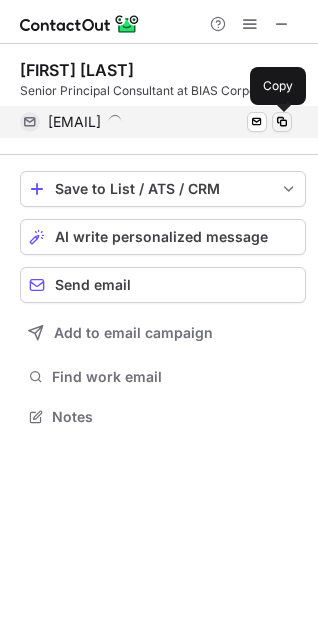 click at bounding box center [282, 122] 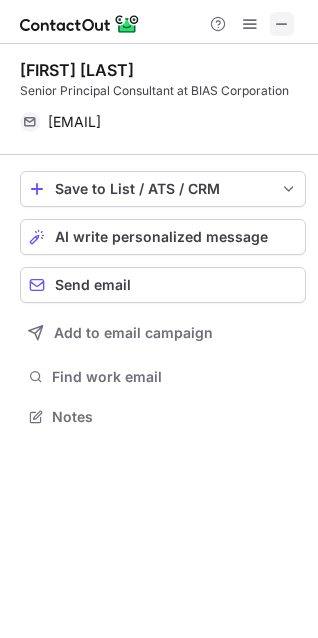click at bounding box center [282, 24] 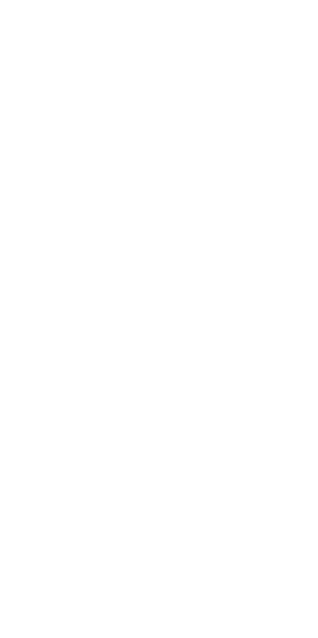 scroll, scrollTop: 0, scrollLeft: 0, axis: both 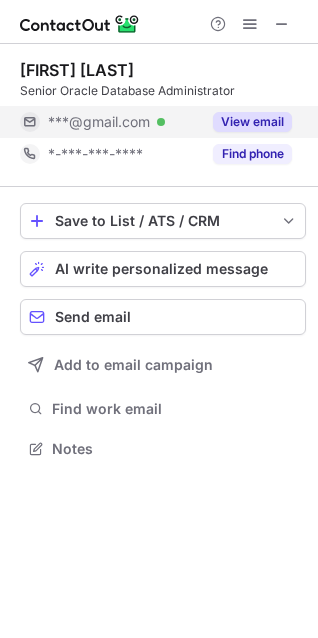 click on "View email" at bounding box center [252, 122] 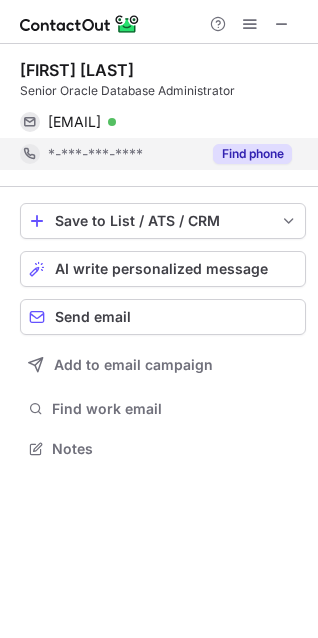 click on "Find phone" at bounding box center (252, 154) 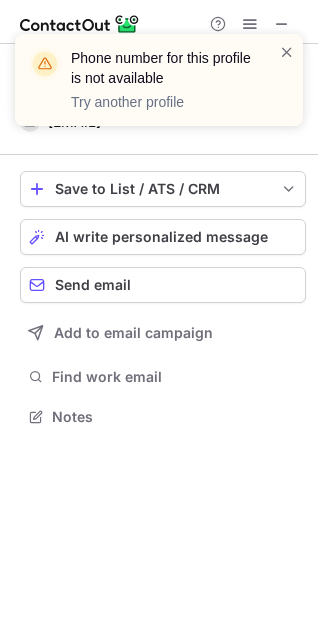 scroll, scrollTop: 403, scrollLeft: 318, axis: both 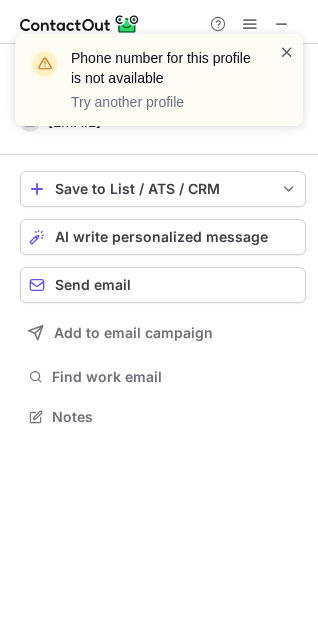 click at bounding box center (287, 52) 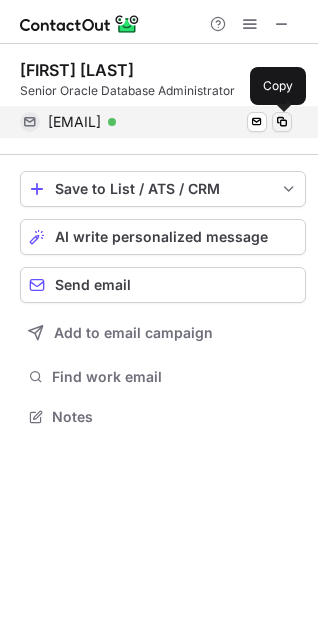 click at bounding box center [282, 122] 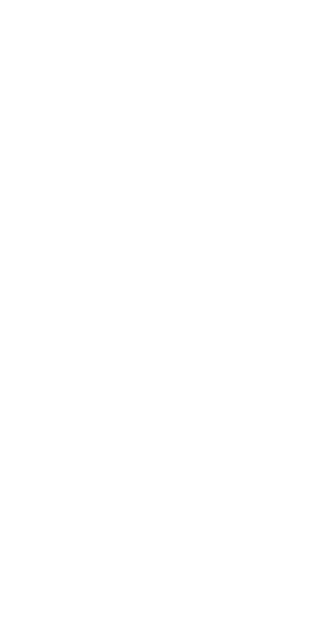 scroll, scrollTop: 0, scrollLeft: 0, axis: both 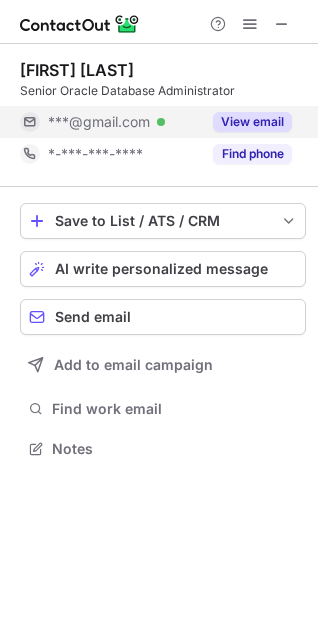 click on "View email" at bounding box center (252, 122) 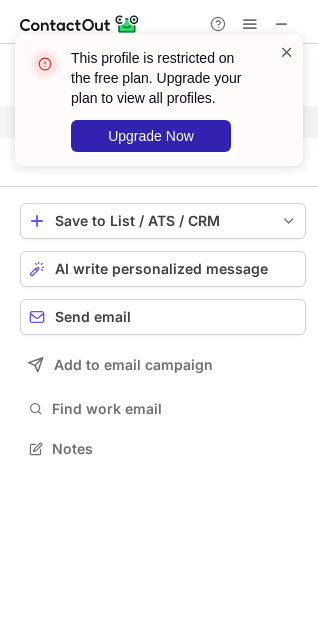 click at bounding box center [287, 52] 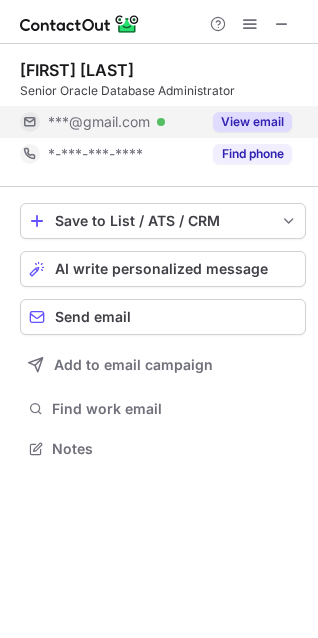 click on "This profile is restricted on the free plan. Upgrade your plan to view all profiles. Upgrade Now" at bounding box center [172, 100] 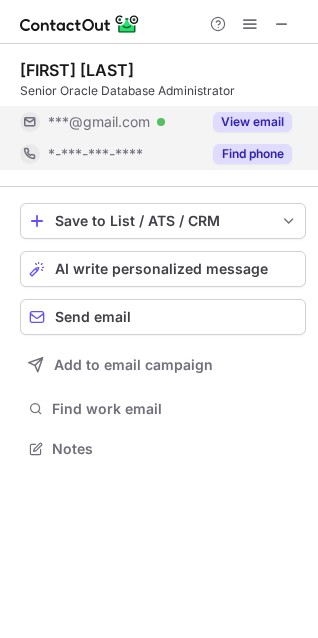 click on "Find phone" at bounding box center (252, 154) 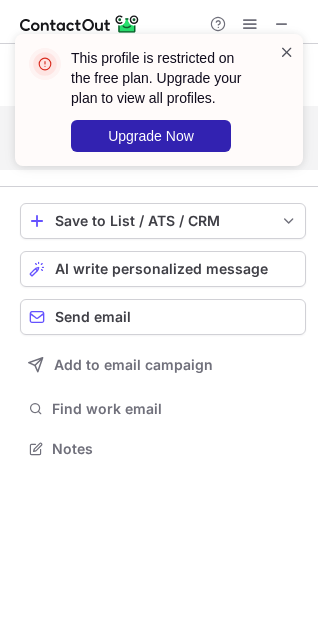 click at bounding box center (287, 52) 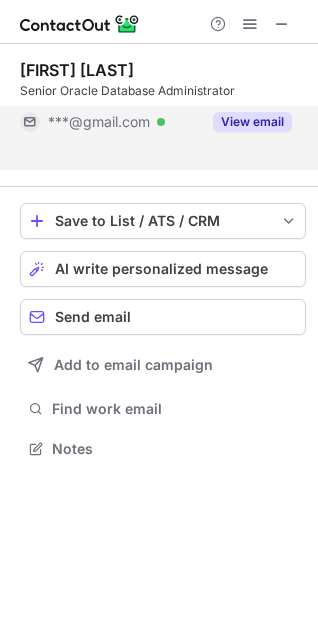click on "This profile is restricted on the free plan. Upgrade your plan to view all profiles. Upgrade Now" at bounding box center (159, 108) 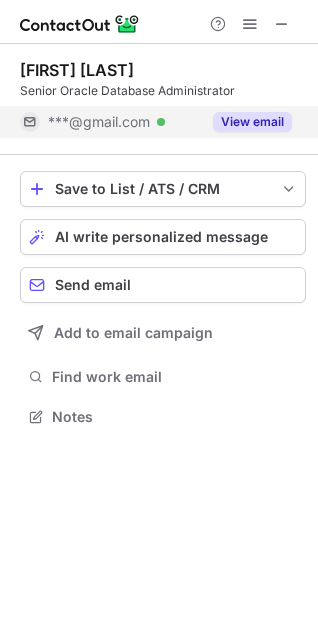 scroll, scrollTop: 403, scrollLeft: 318, axis: both 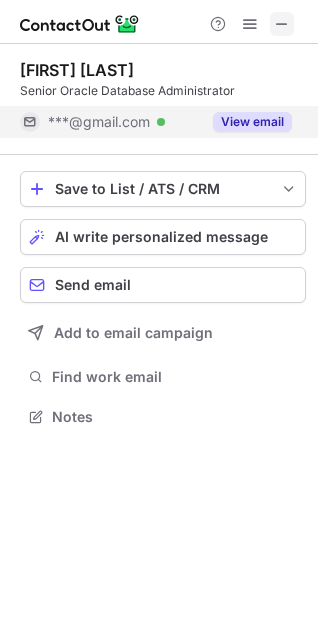 click at bounding box center [282, 24] 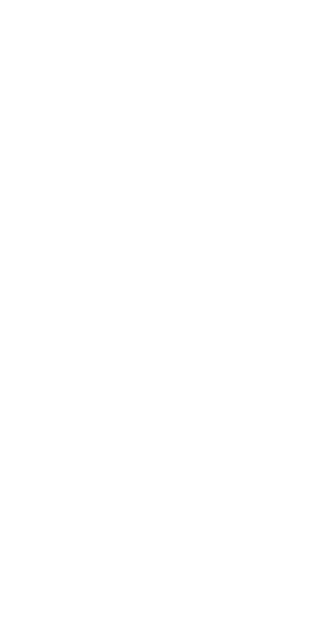 scroll, scrollTop: 0, scrollLeft: 0, axis: both 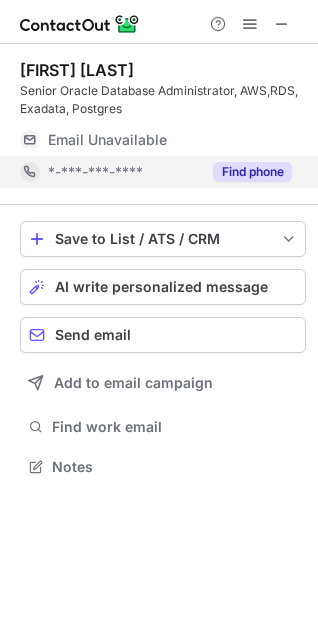 click on "Find phone" at bounding box center (252, 172) 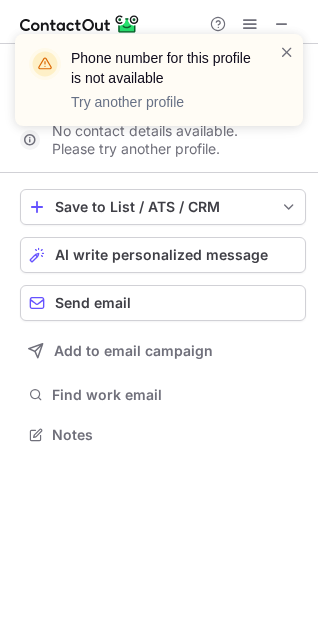 scroll, scrollTop: 421, scrollLeft: 318, axis: both 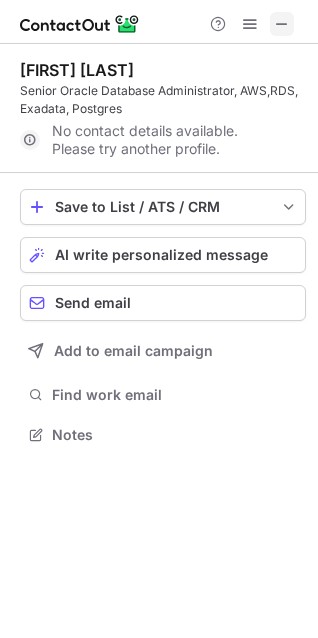 click at bounding box center [282, 24] 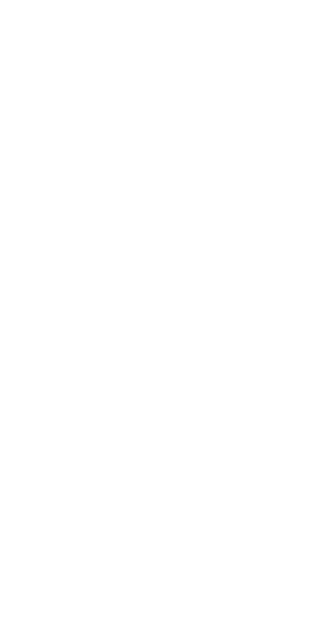 scroll, scrollTop: 0, scrollLeft: 0, axis: both 